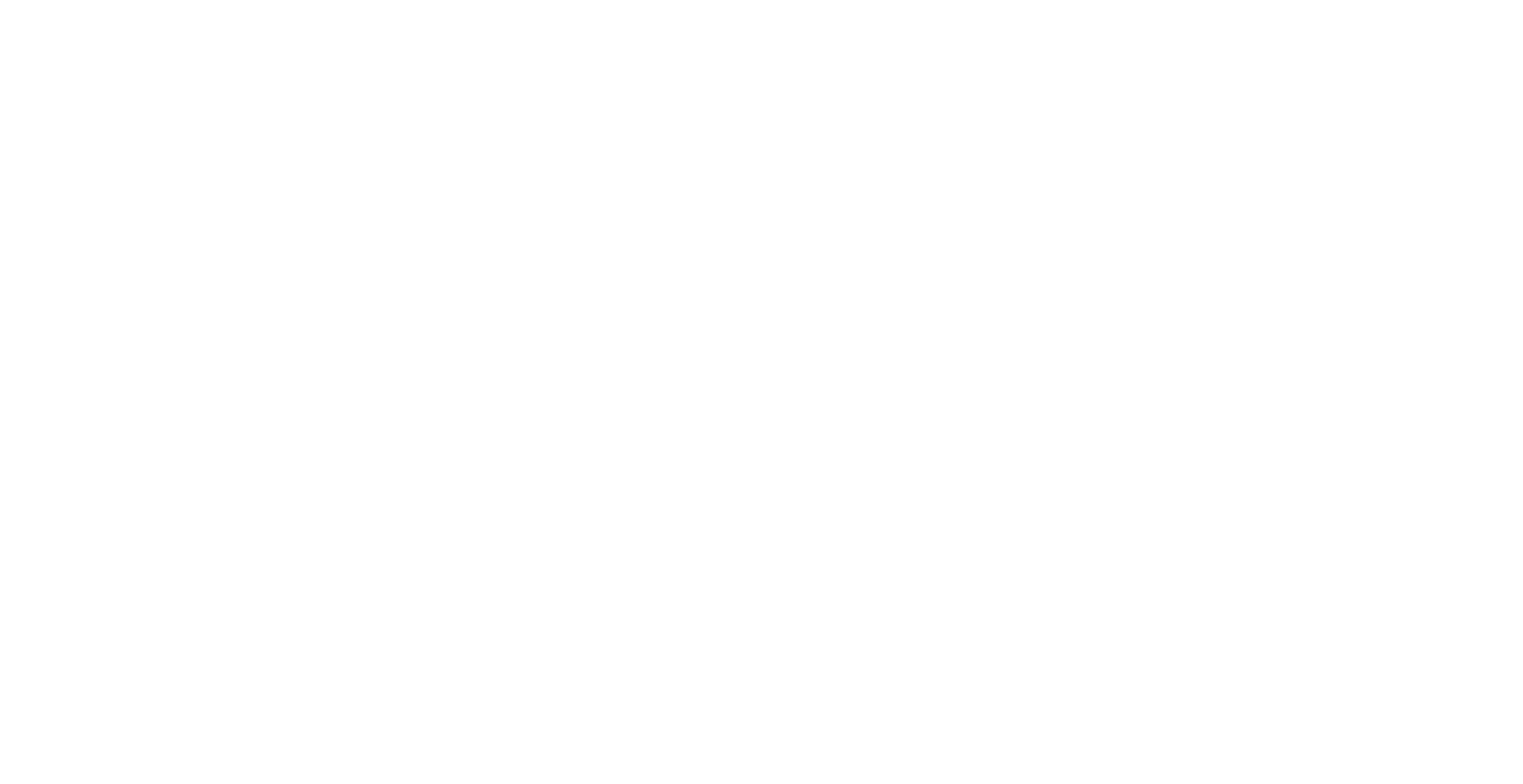 scroll, scrollTop: 0, scrollLeft: 0, axis: both 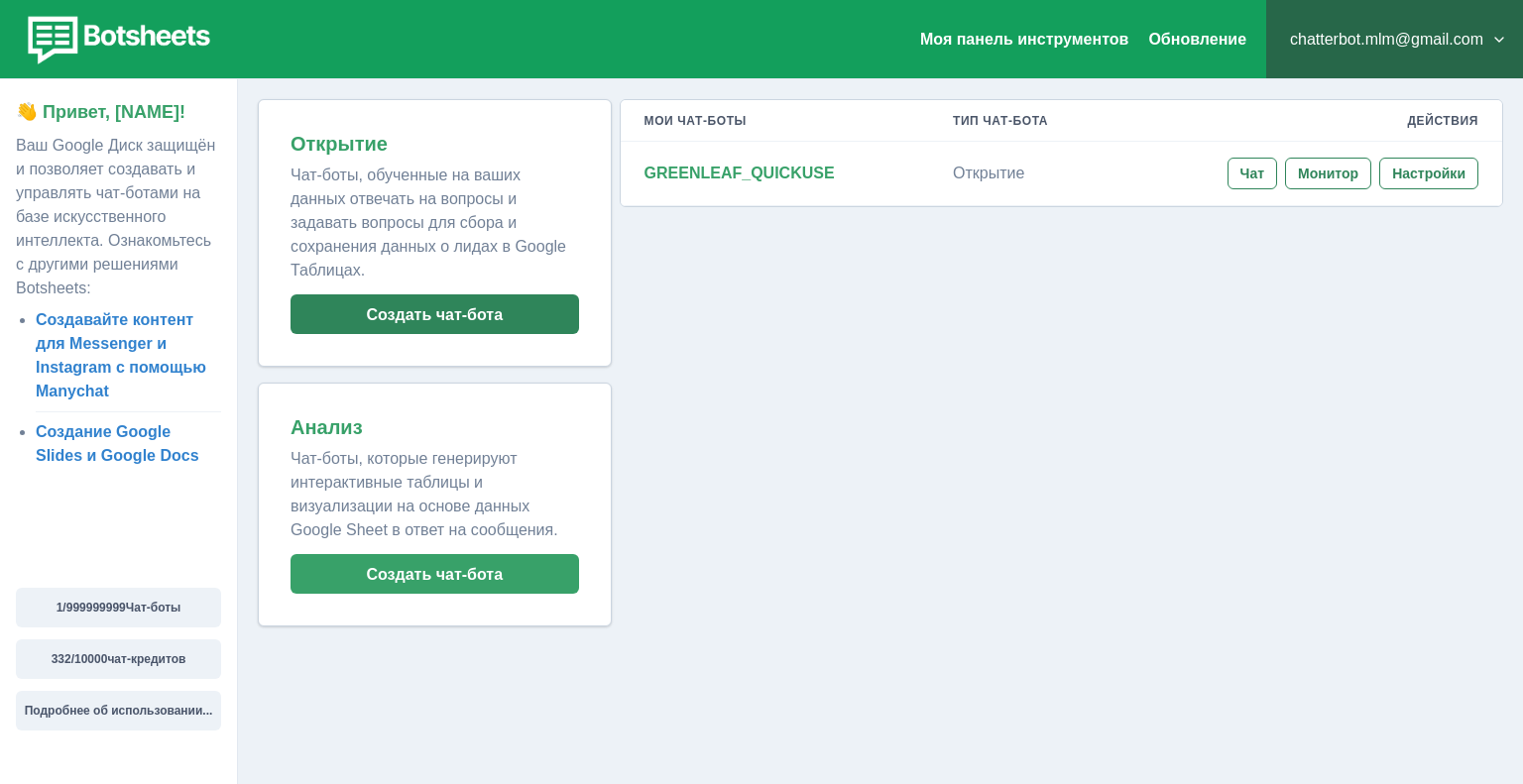 click on "Создать чат-бота" at bounding box center [434, 314] 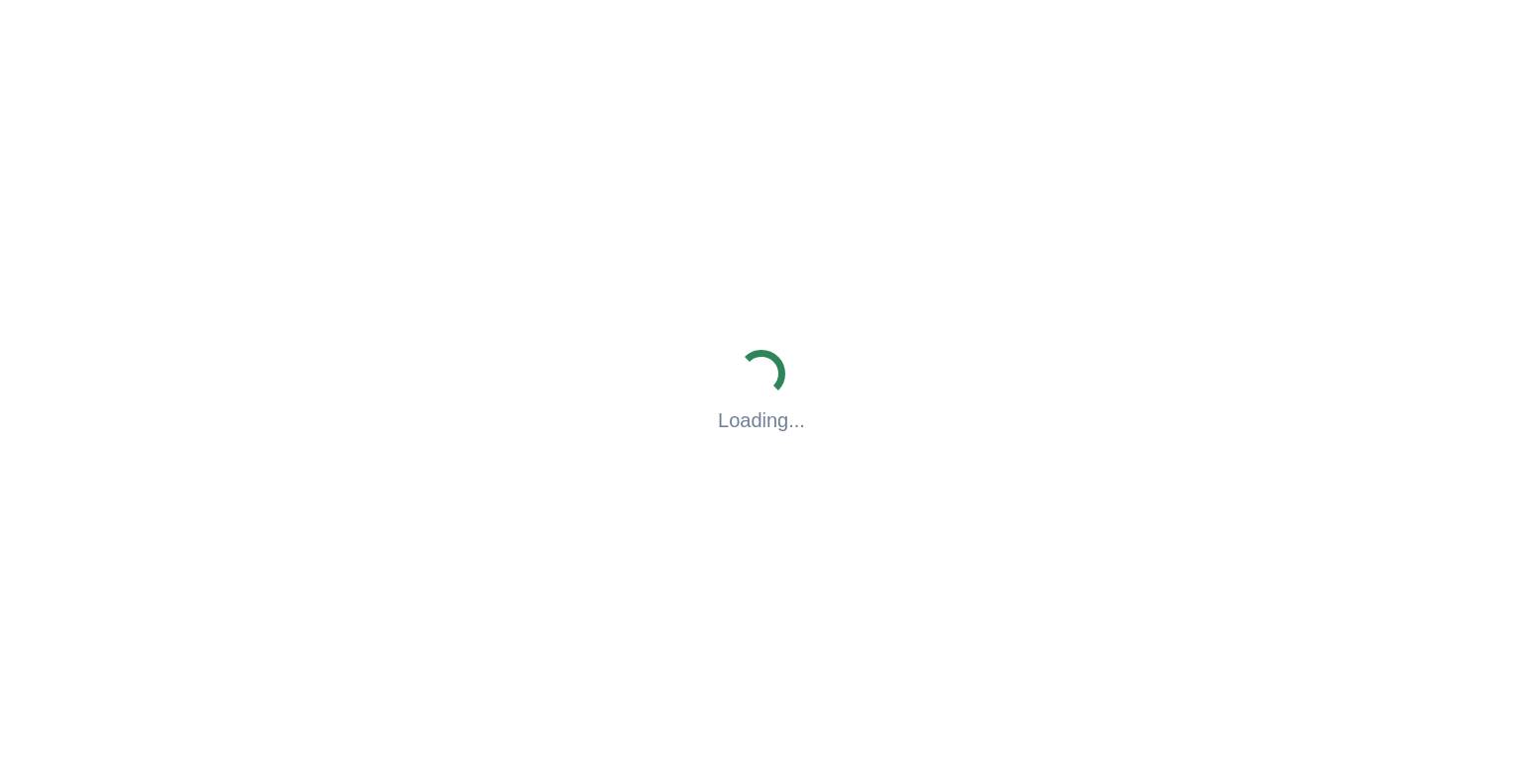 scroll, scrollTop: 0, scrollLeft: 0, axis: both 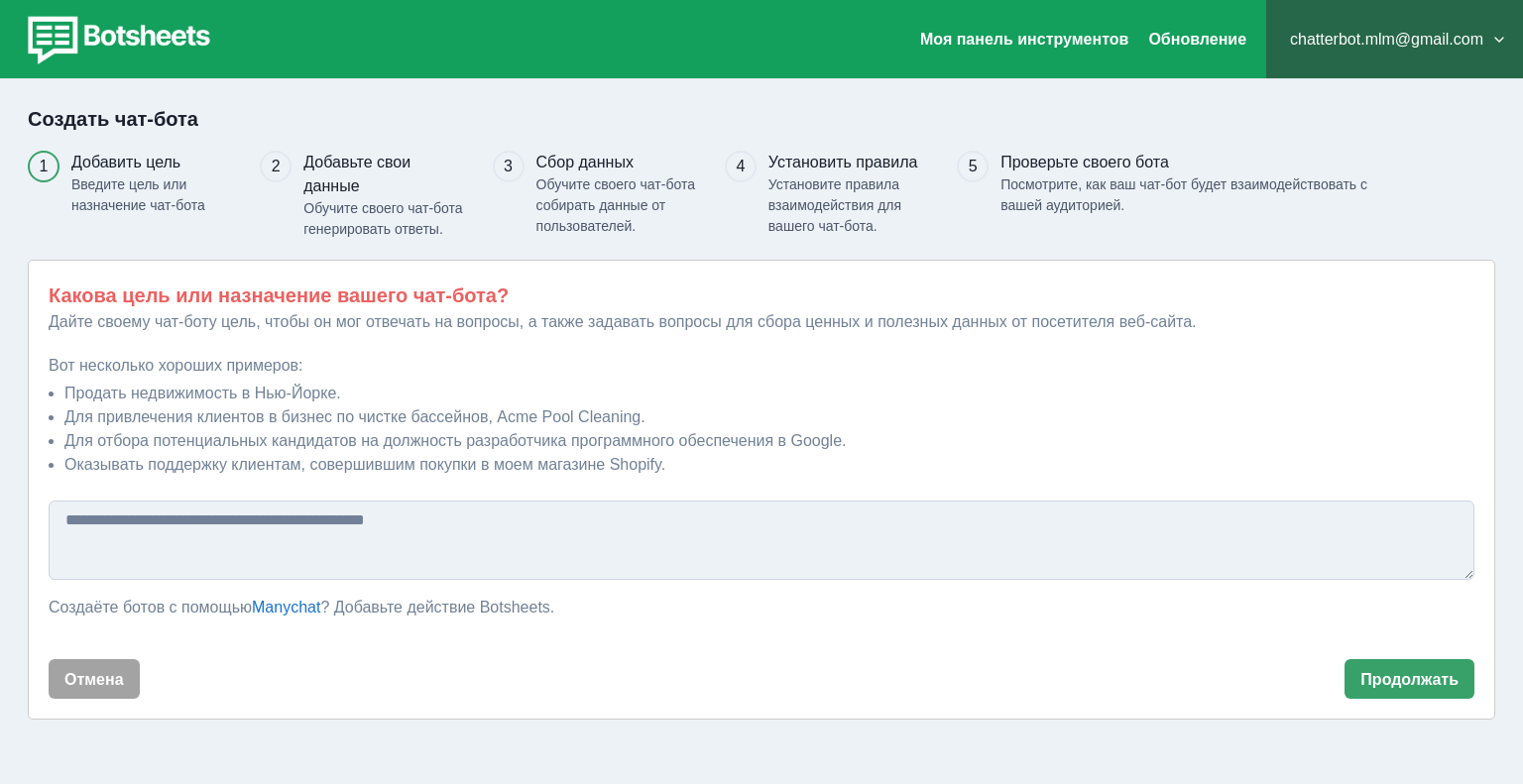 click at bounding box center (762, 540) 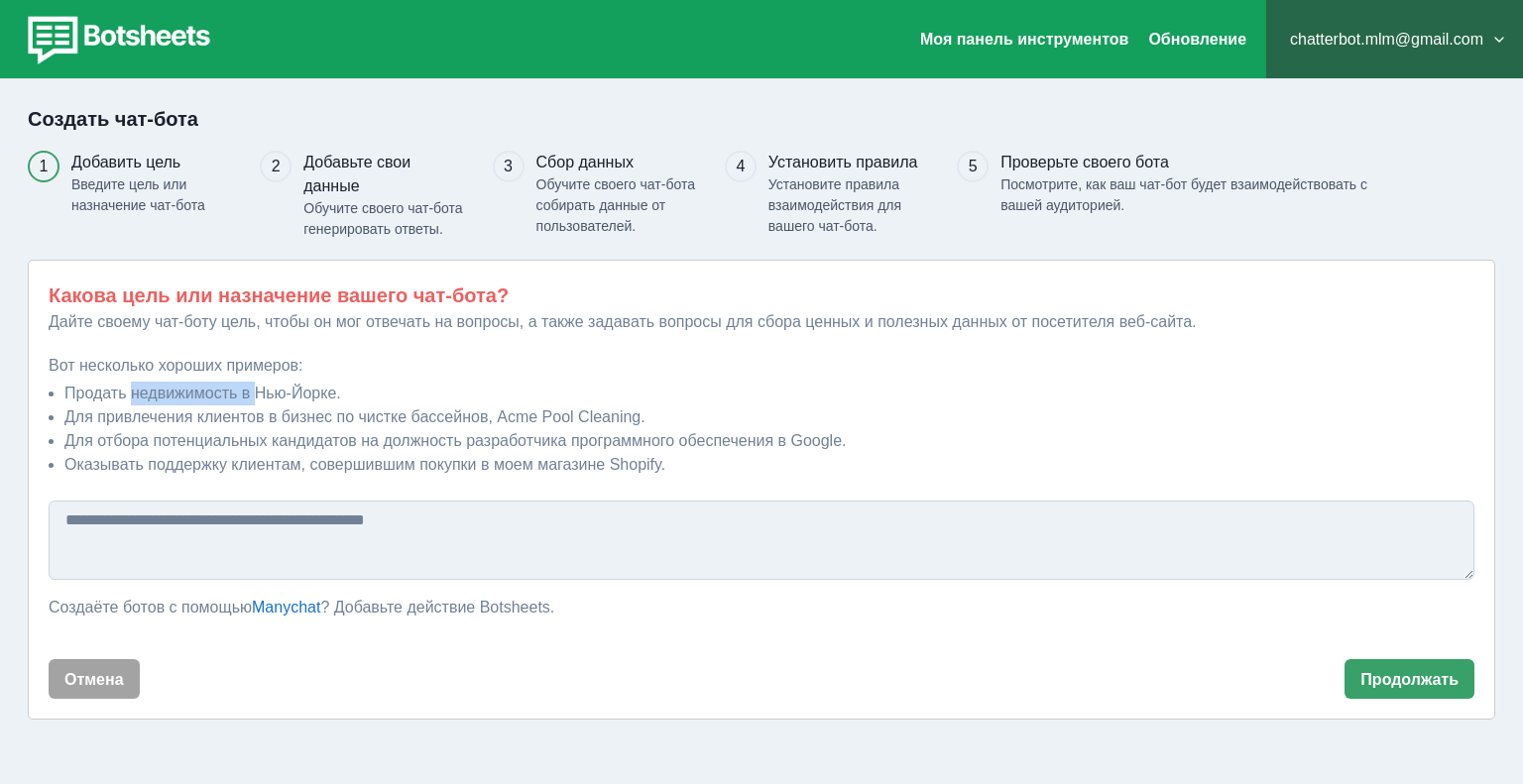 drag, startPoint x: 252, startPoint y: 393, endPoint x: 128, endPoint y: 394, distance: 124.004 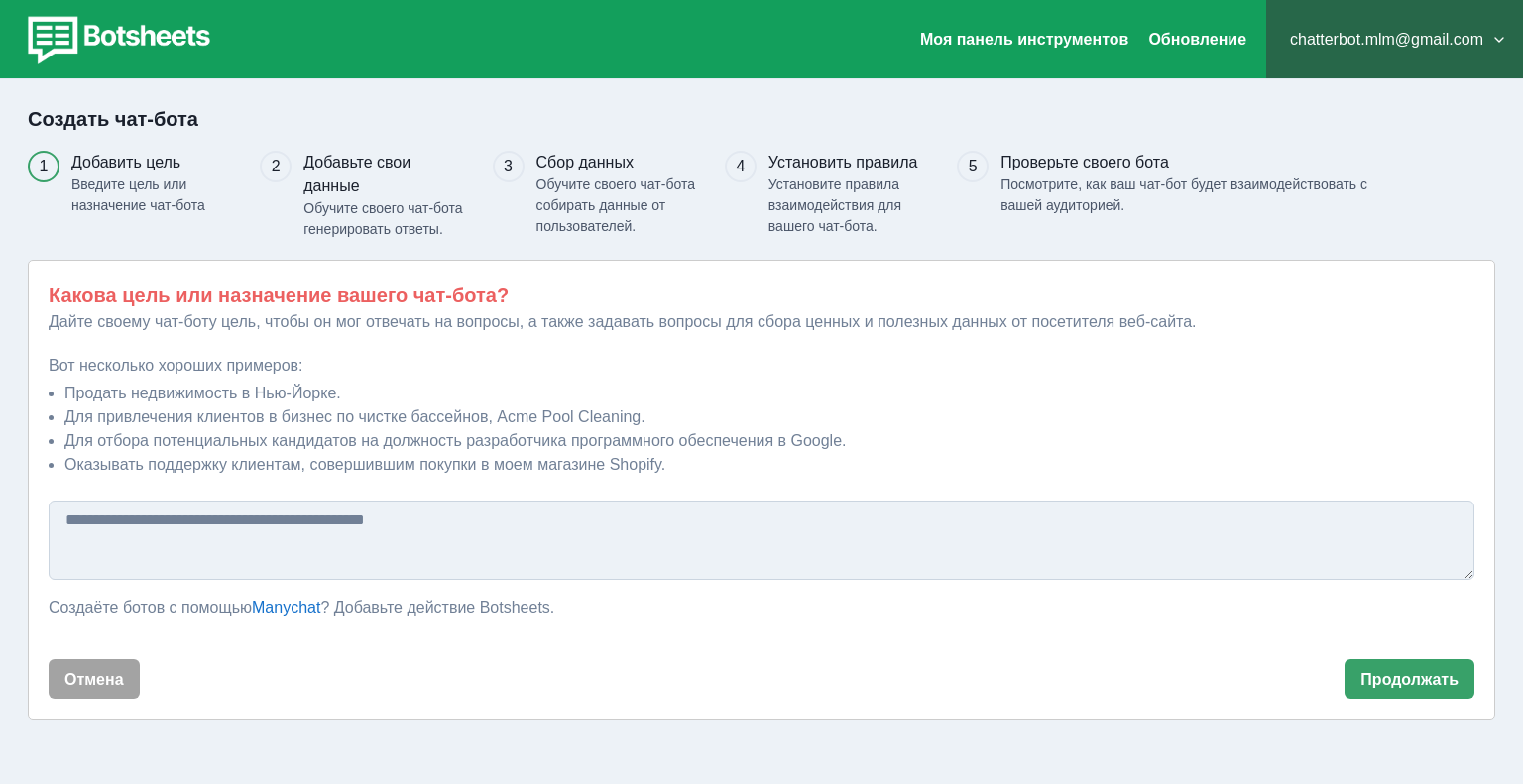click at bounding box center (762, 540) 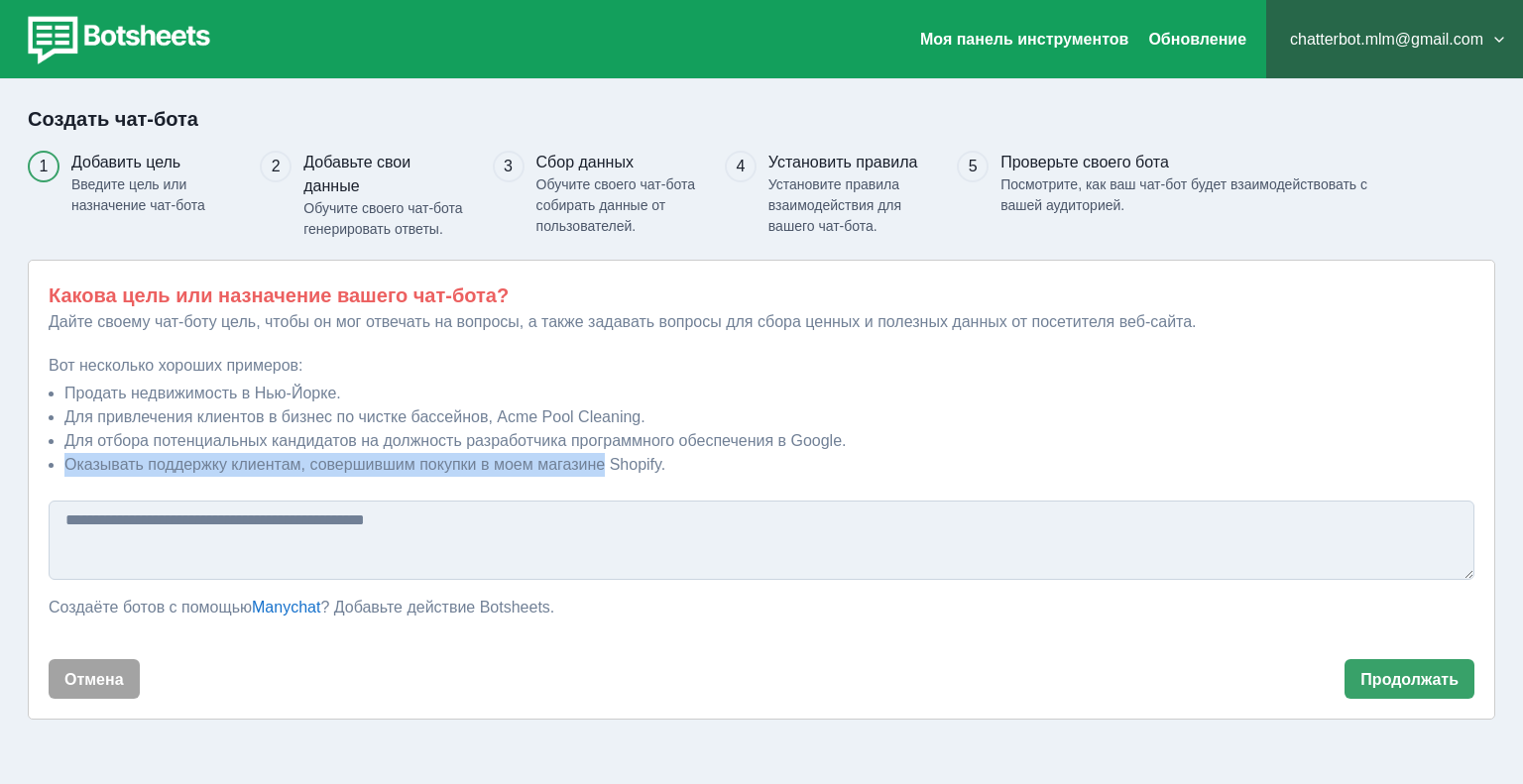 drag, startPoint x: 69, startPoint y: 463, endPoint x: 605, endPoint y: 463, distance: 536 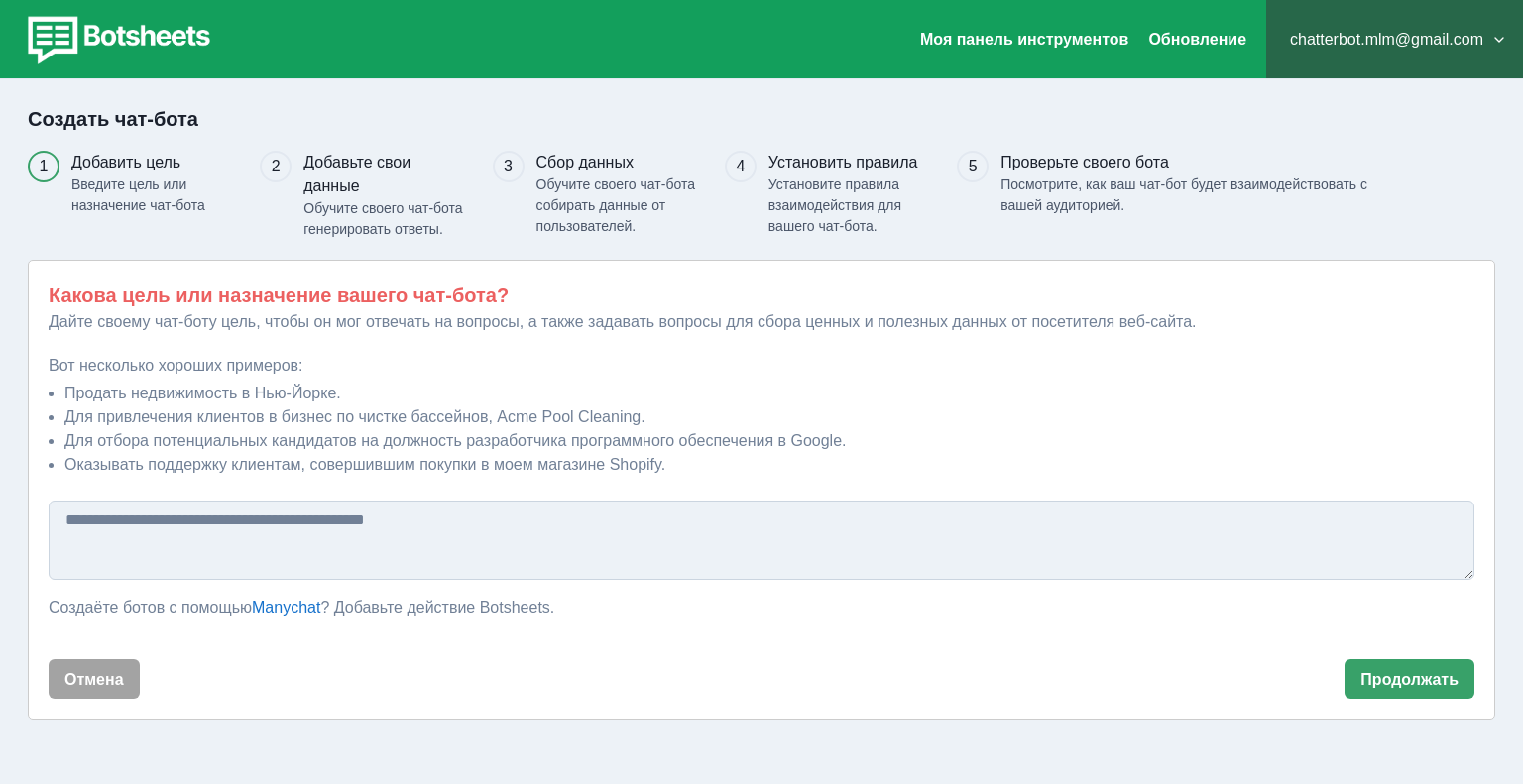 click at bounding box center [762, 540] 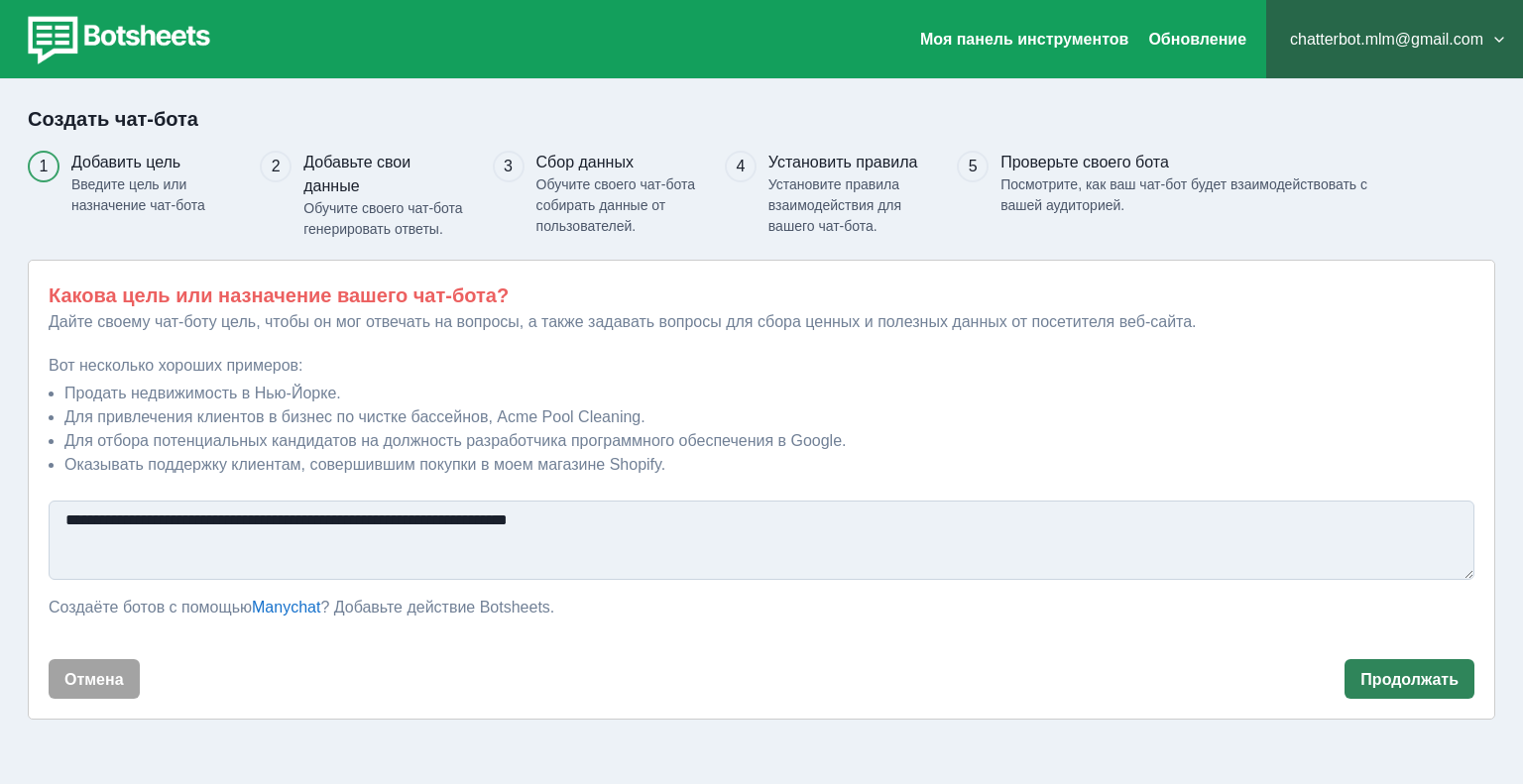 type on "**********" 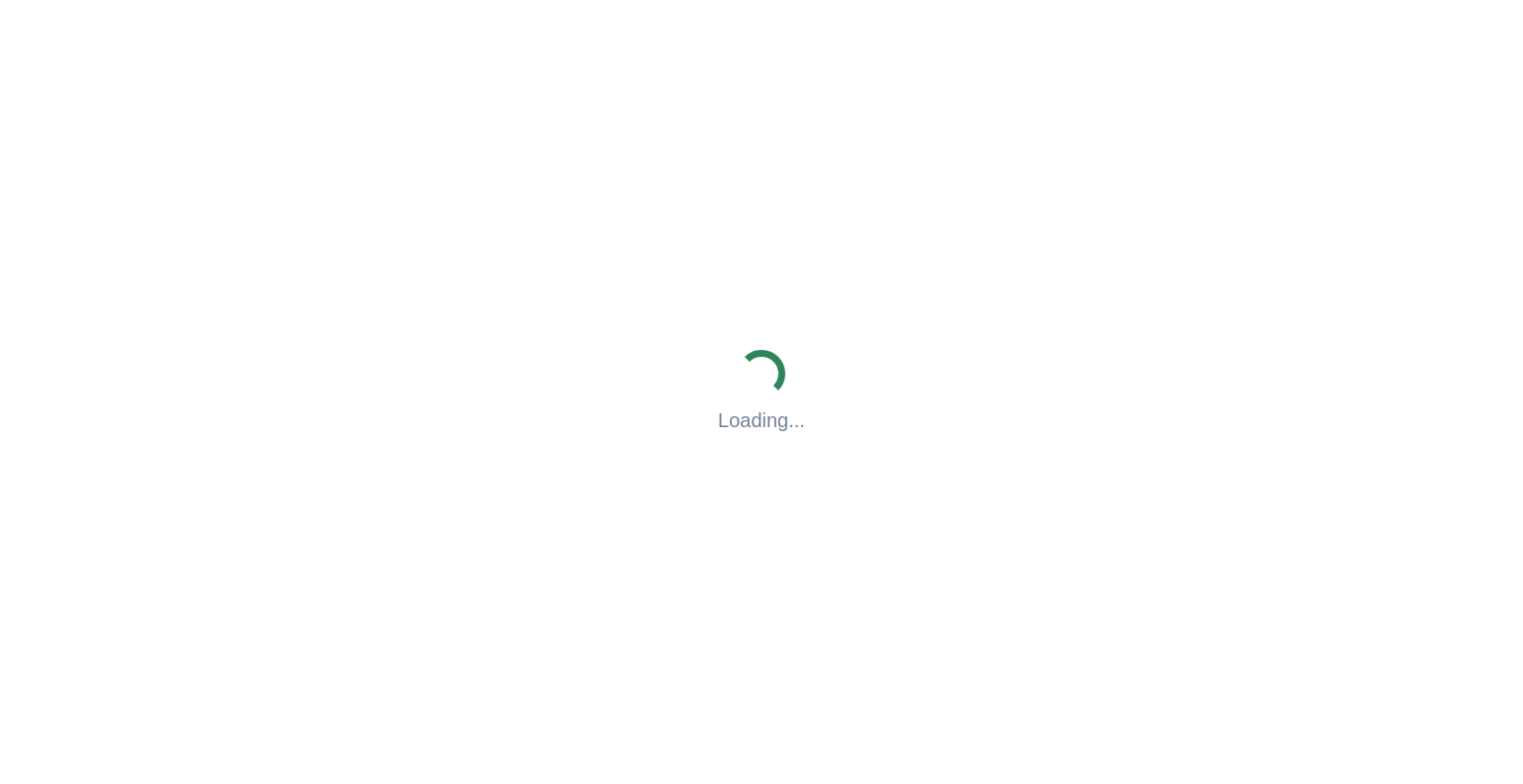 scroll, scrollTop: 0, scrollLeft: 0, axis: both 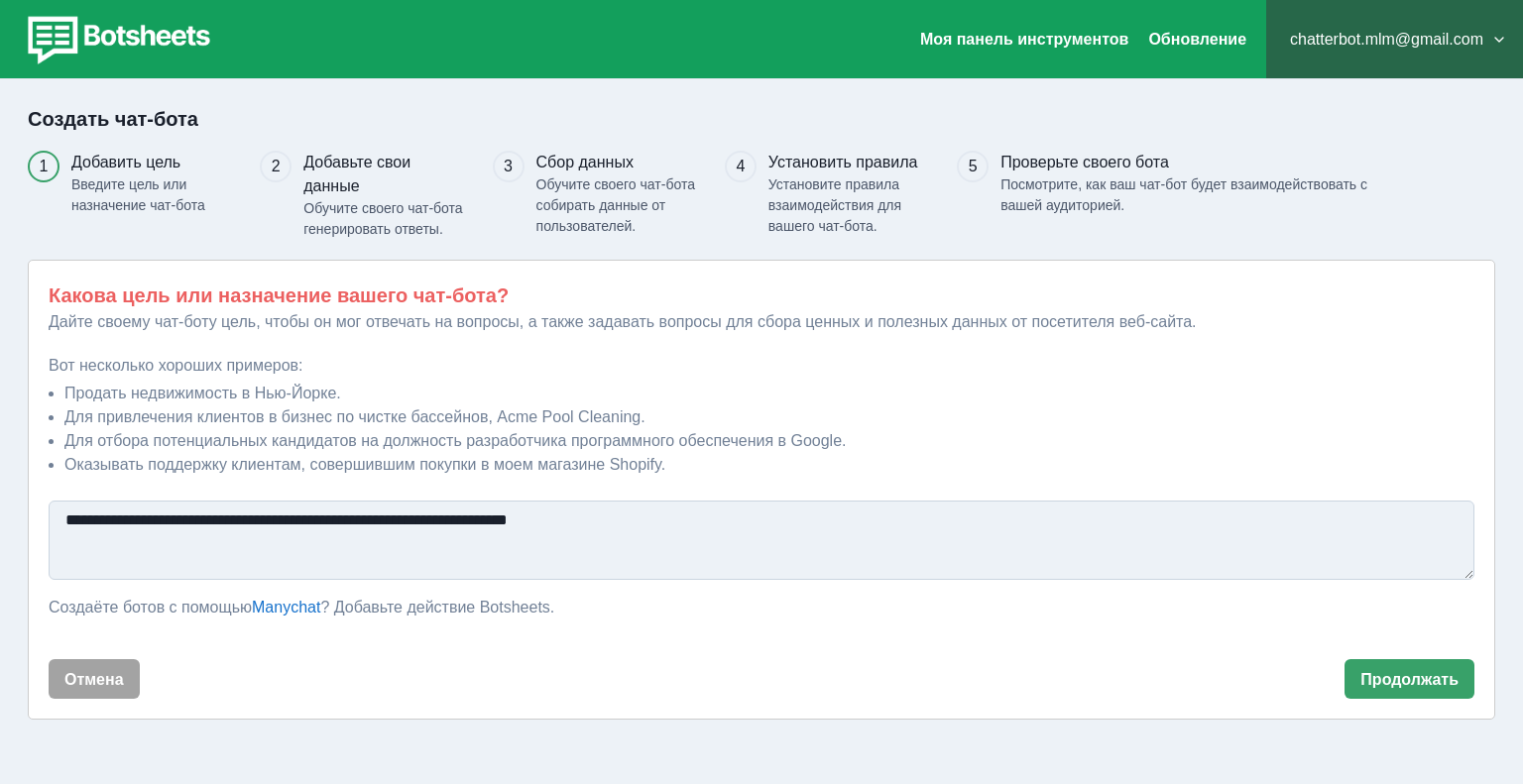 drag, startPoint x: 333, startPoint y: 502, endPoint x: 0, endPoint y: 489, distance: 333.2537 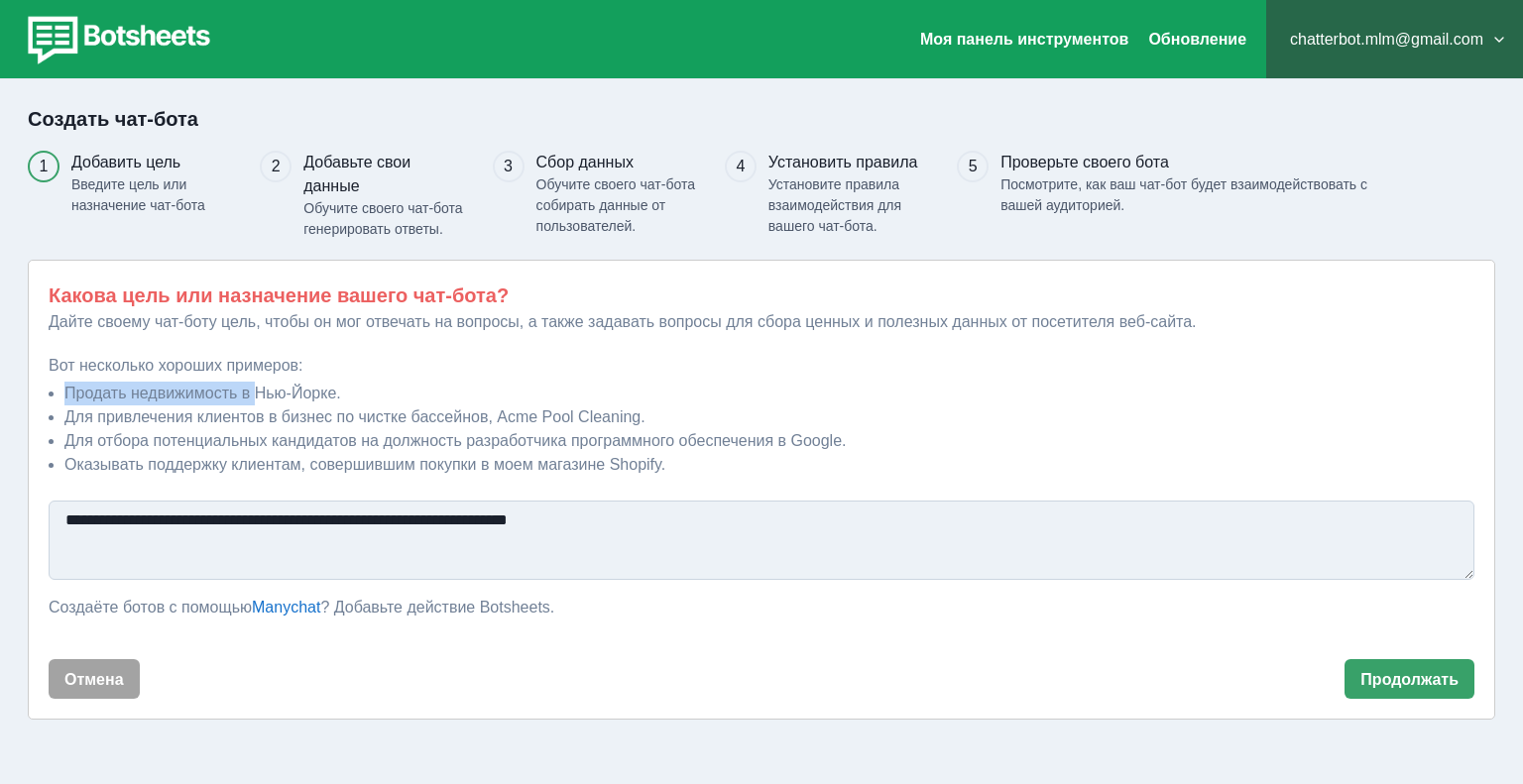 drag, startPoint x: 65, startPoint y: 391, endPoint x: 254, endPoint y: 392, distance: 189.00265 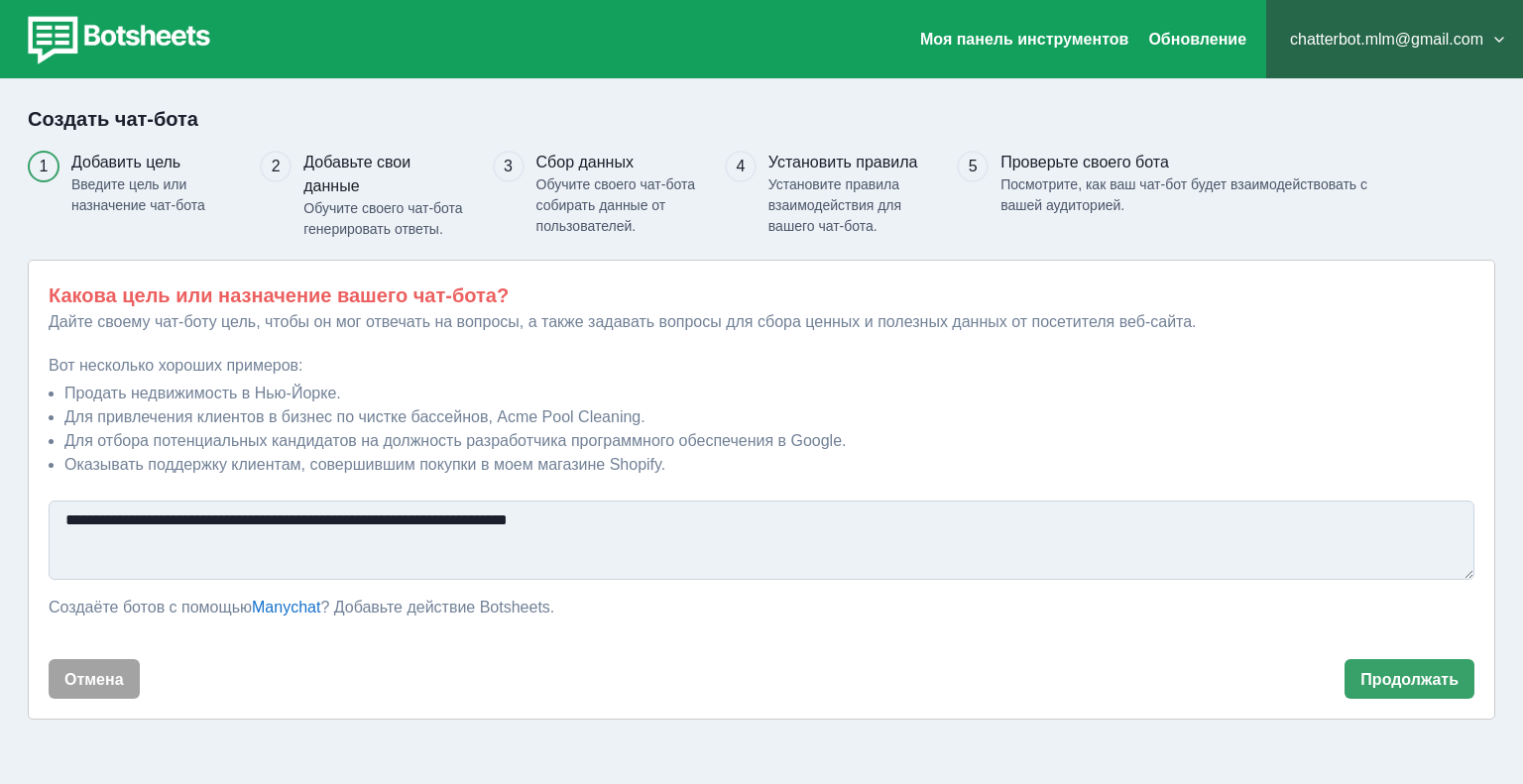 click on "**********" at bounding box center (762, 540) 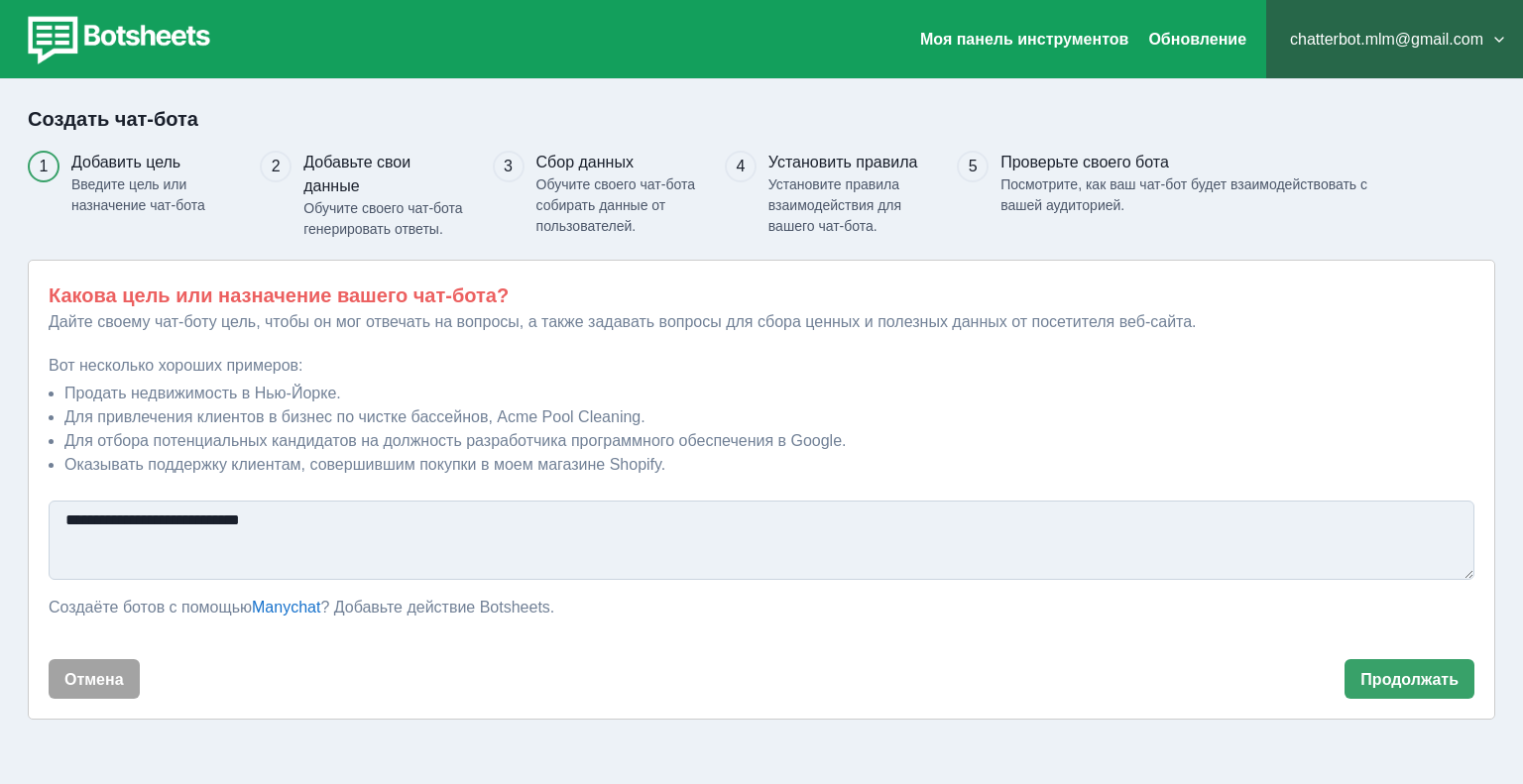 click on "**********" at bounding box center [762, 540] 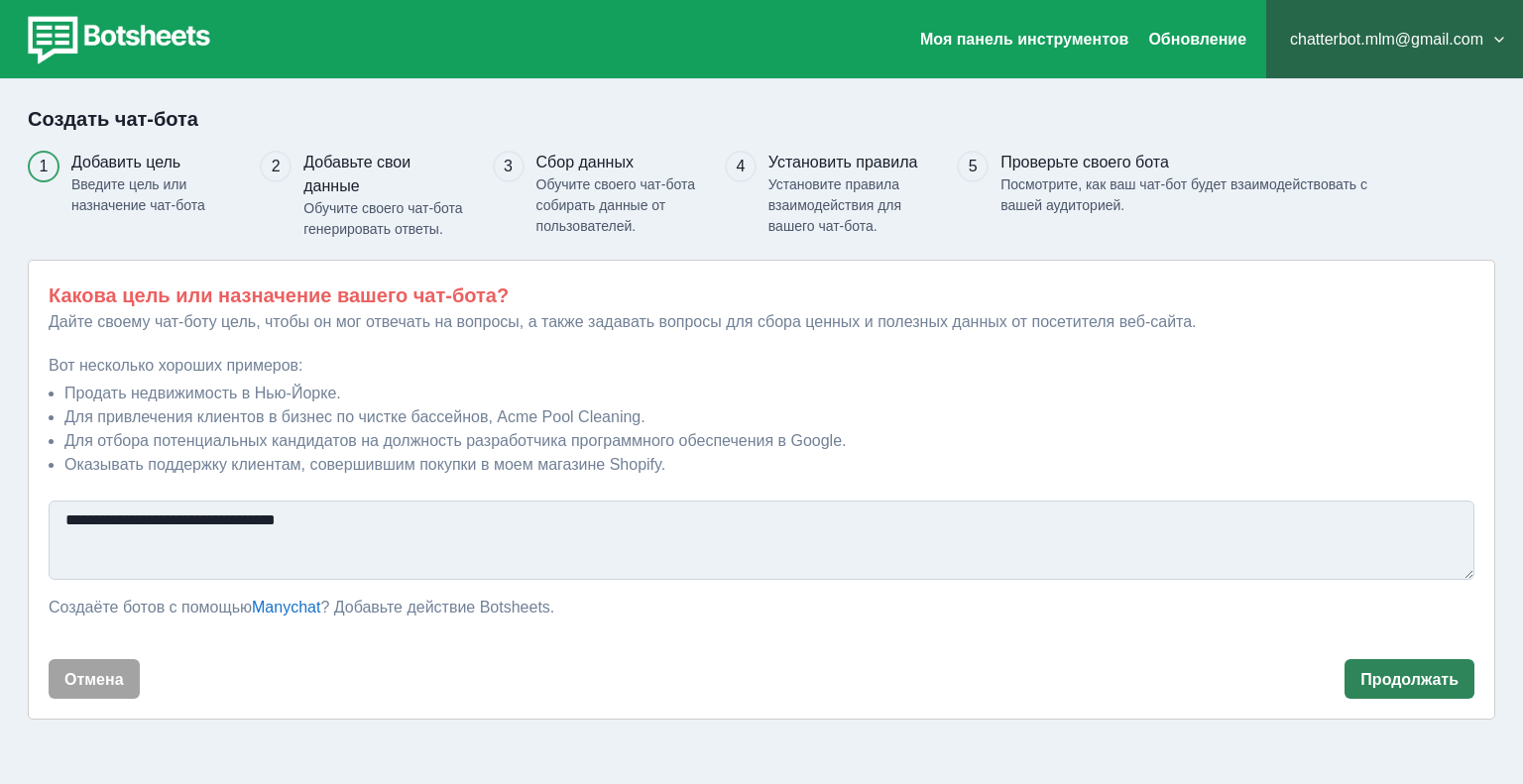 type on "**********" 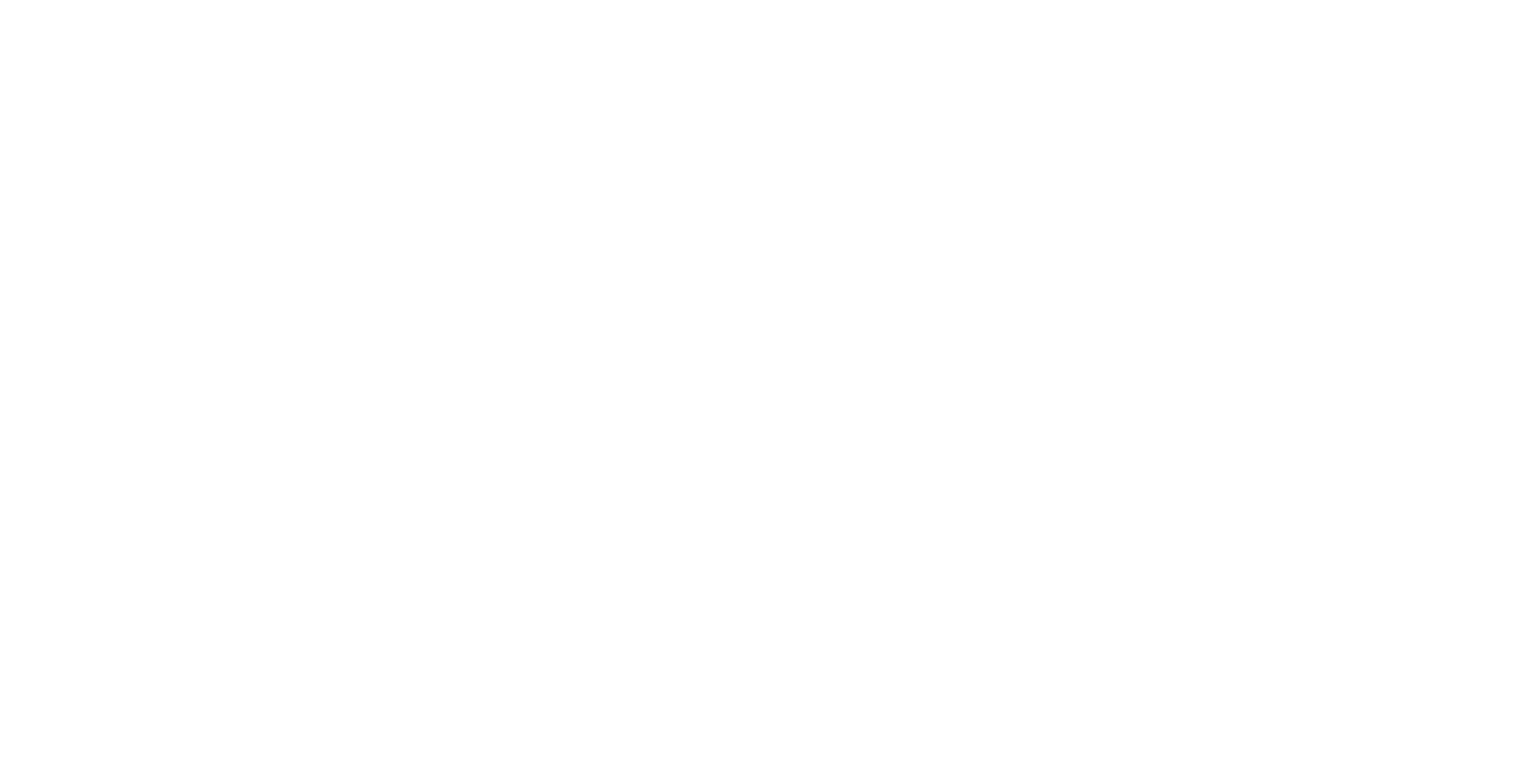 drag, startPoint x: 1379, startPoint y: 658, endPoint x: 1265, endPoint y: 677, distance: 115.572 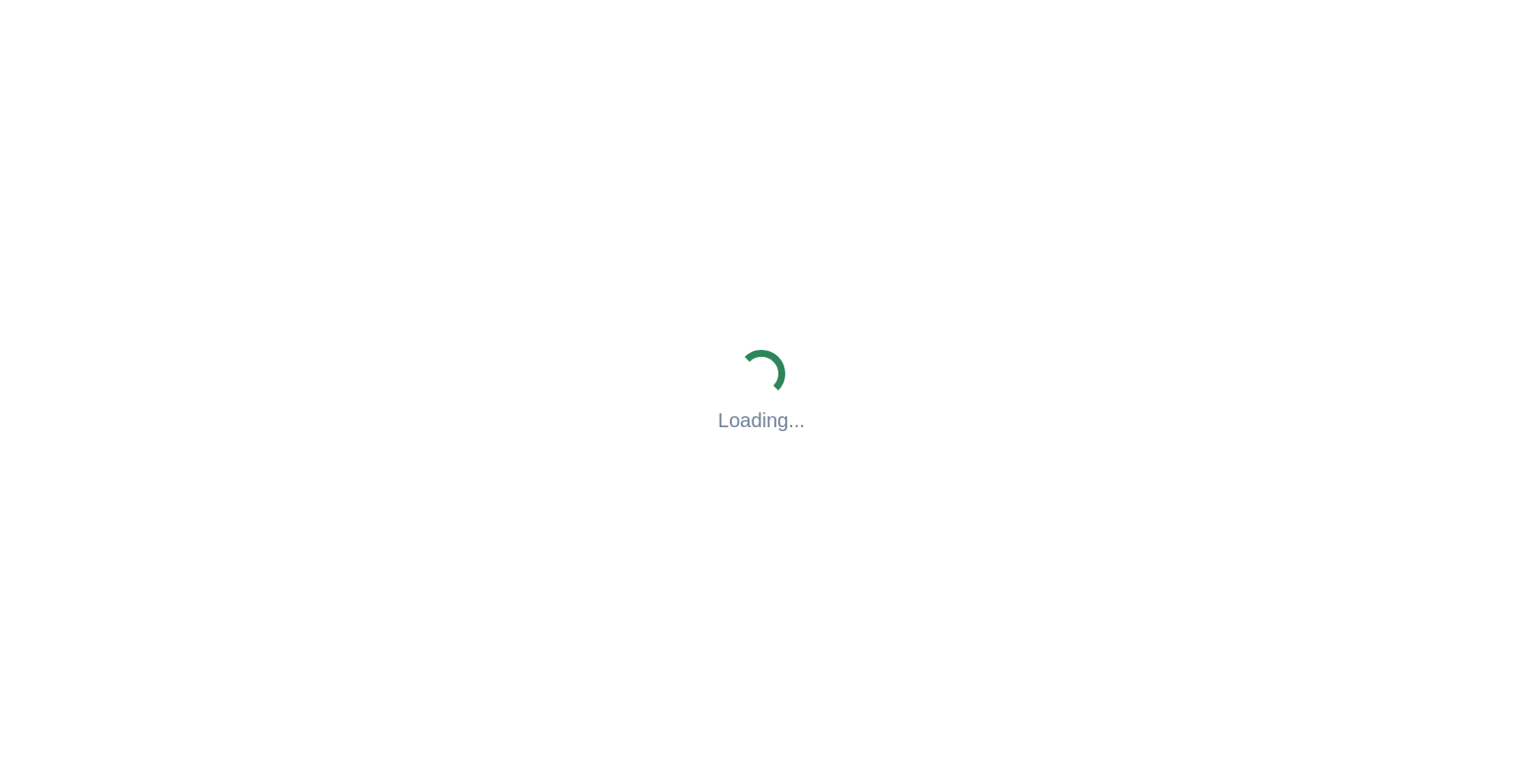 scroll, scrollTop: 0, scrollLeft: 0, axis: both 